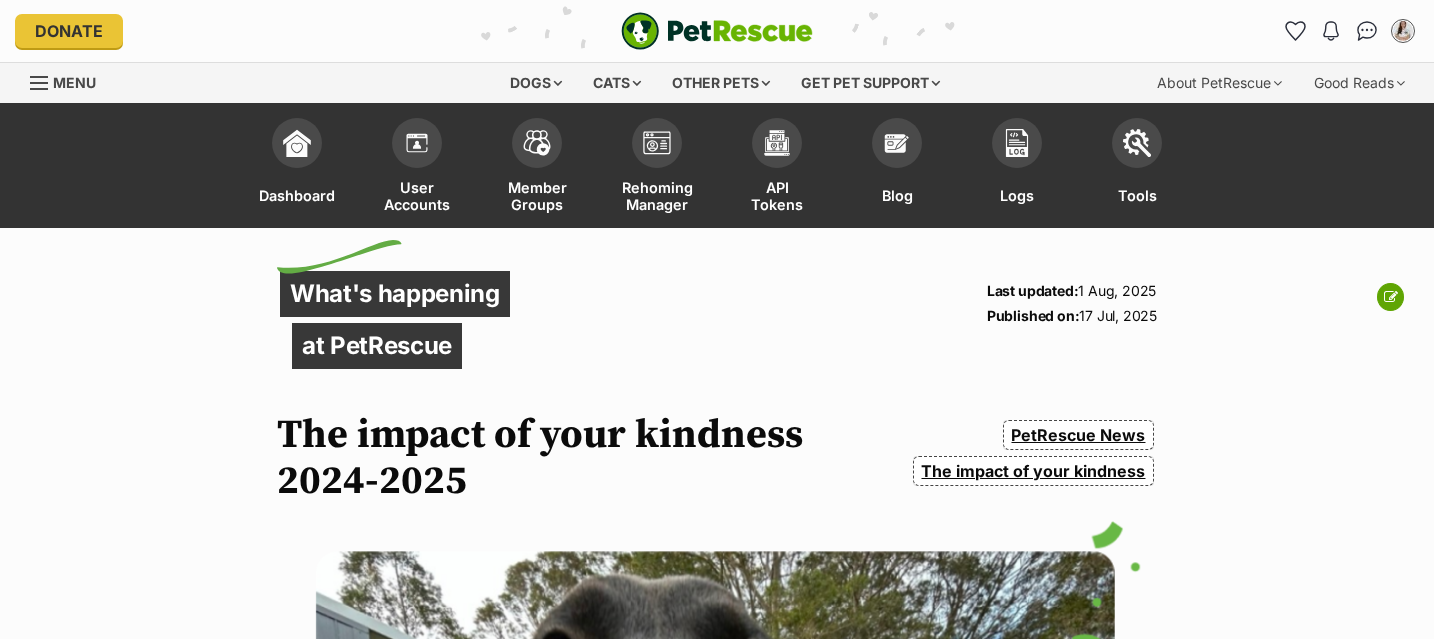 scroll, scrollTop: 0, scrollLeft: 0, axis: both 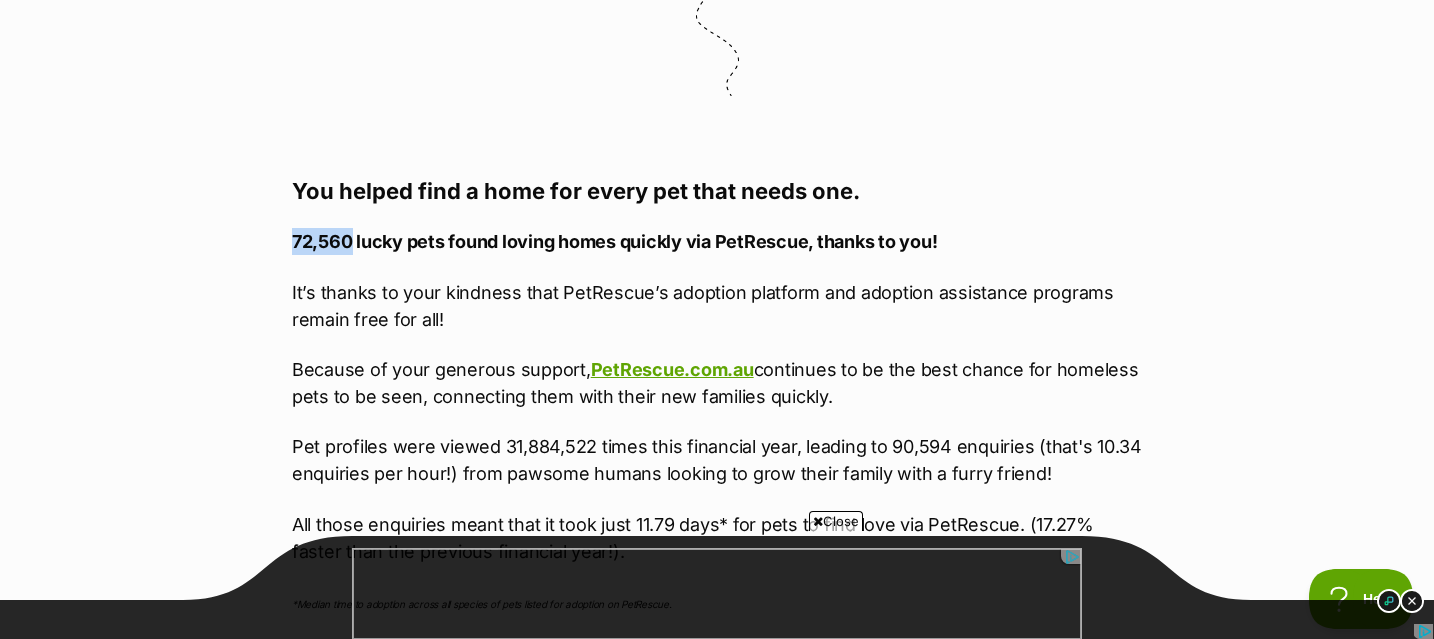 drag, startPoint x: 291, startPoint y: 246, endPoint x: 352, endPoint y: 245, distance: 61.008198 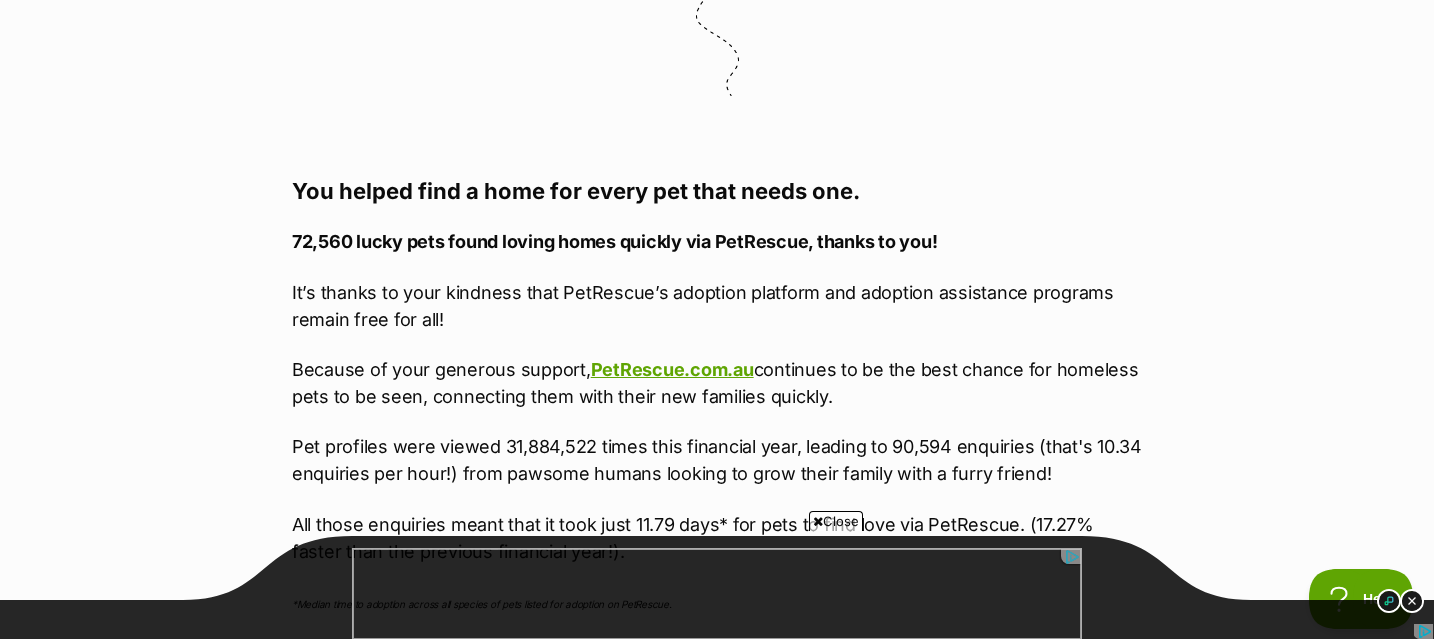 click on "You helped find a home for every pet that needs one." at bounding box center [717, 191] 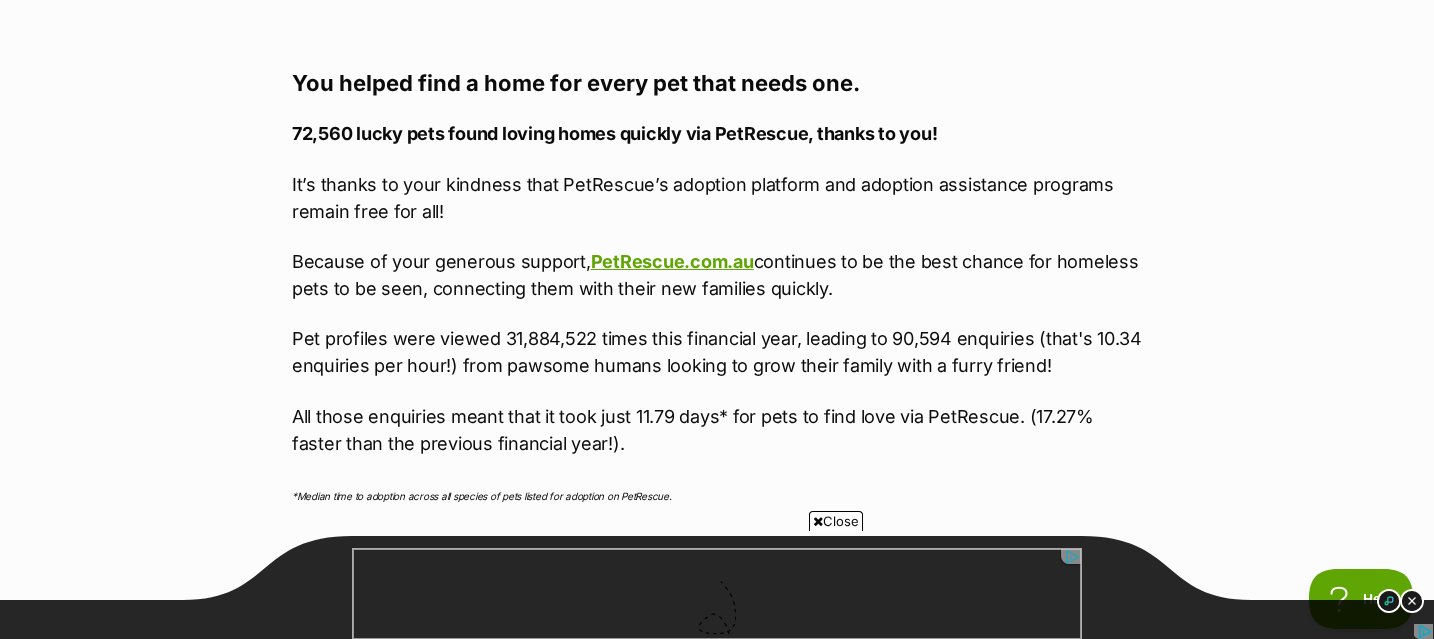 scroll, scrollTop: 1640, scrollLeft: 0, axis: vertical 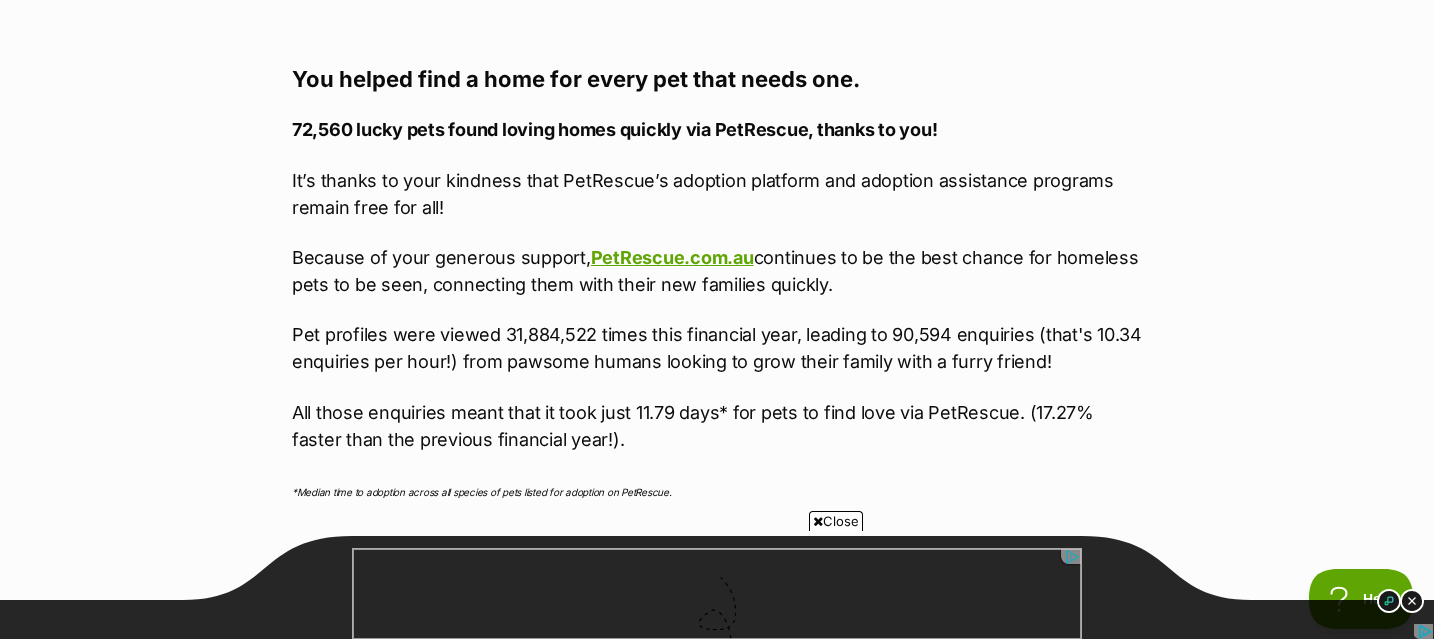click on "It’s thanks to your kindness that PetRescue’s adoption platform and adoption assistance programs remain free for all!" at bounding box center (717, 194) 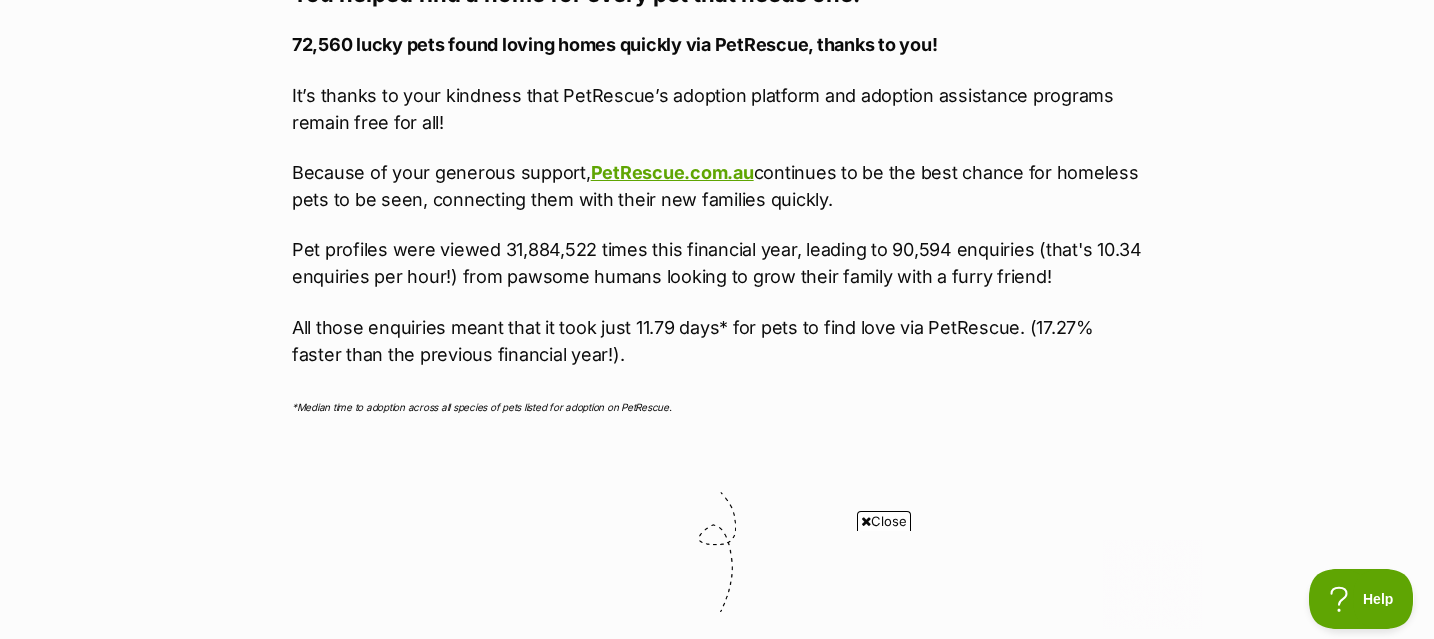 scroll, scrollTop: 1726, scrollLeft: 0, axis: vertical 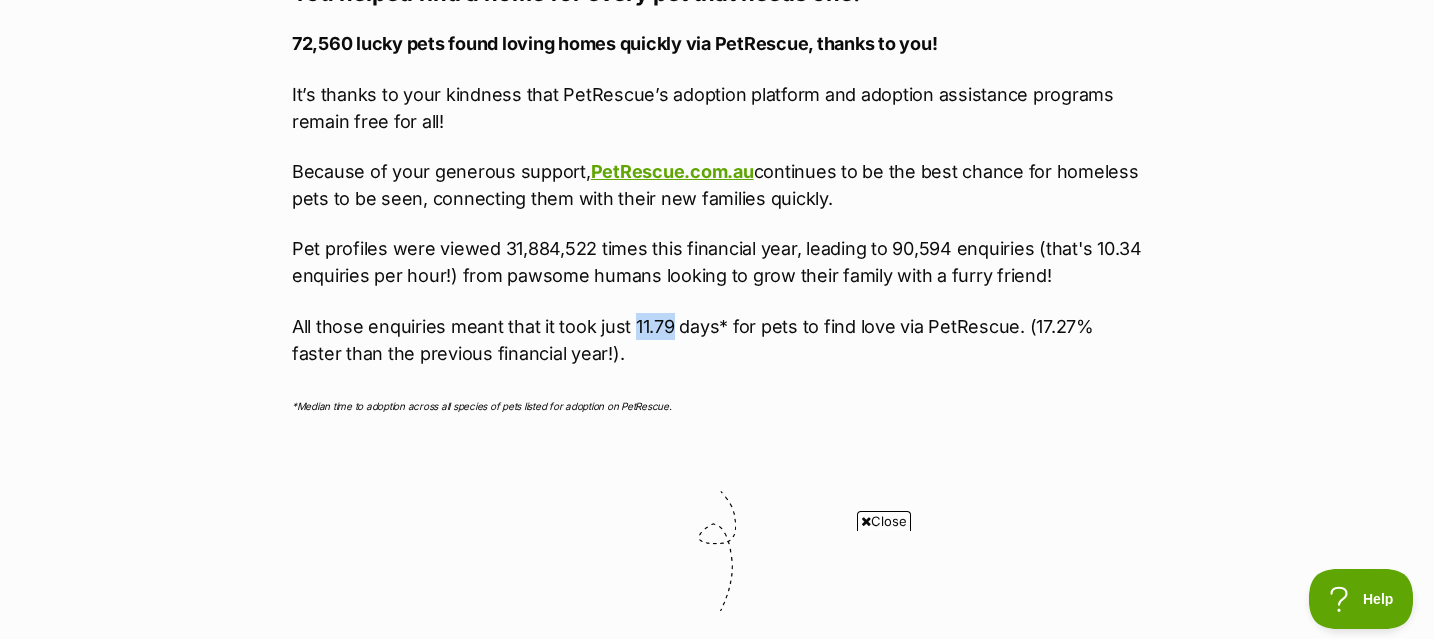 drag, startPoint x: 632, startPoint y: 328, endPoint x: 668, endPoint y: 329, distance: 36.013885 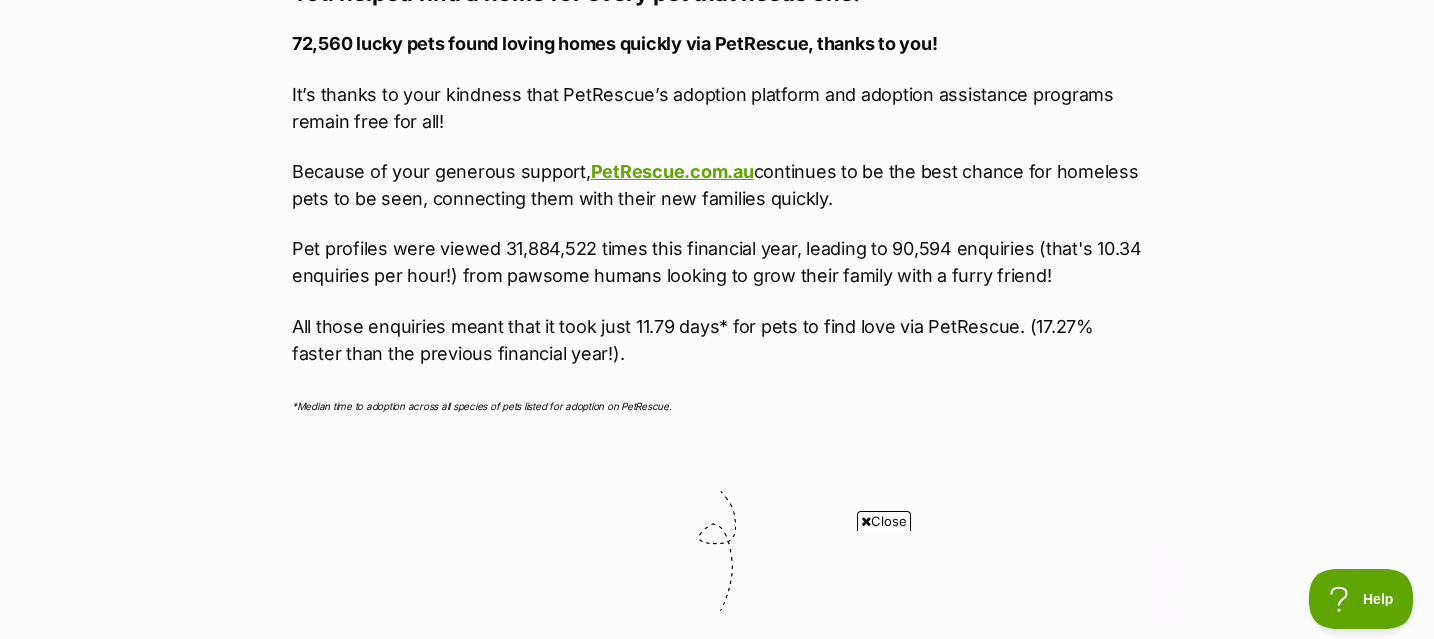 click on "Pet profiles were viewed 31,884,522 times this financial year, leading to 90,594 enquiries (that's 10.34 enquiries per hour!) from pawsome humans looking to grow their family with a furry friend!" at bounding box center [717, 262] 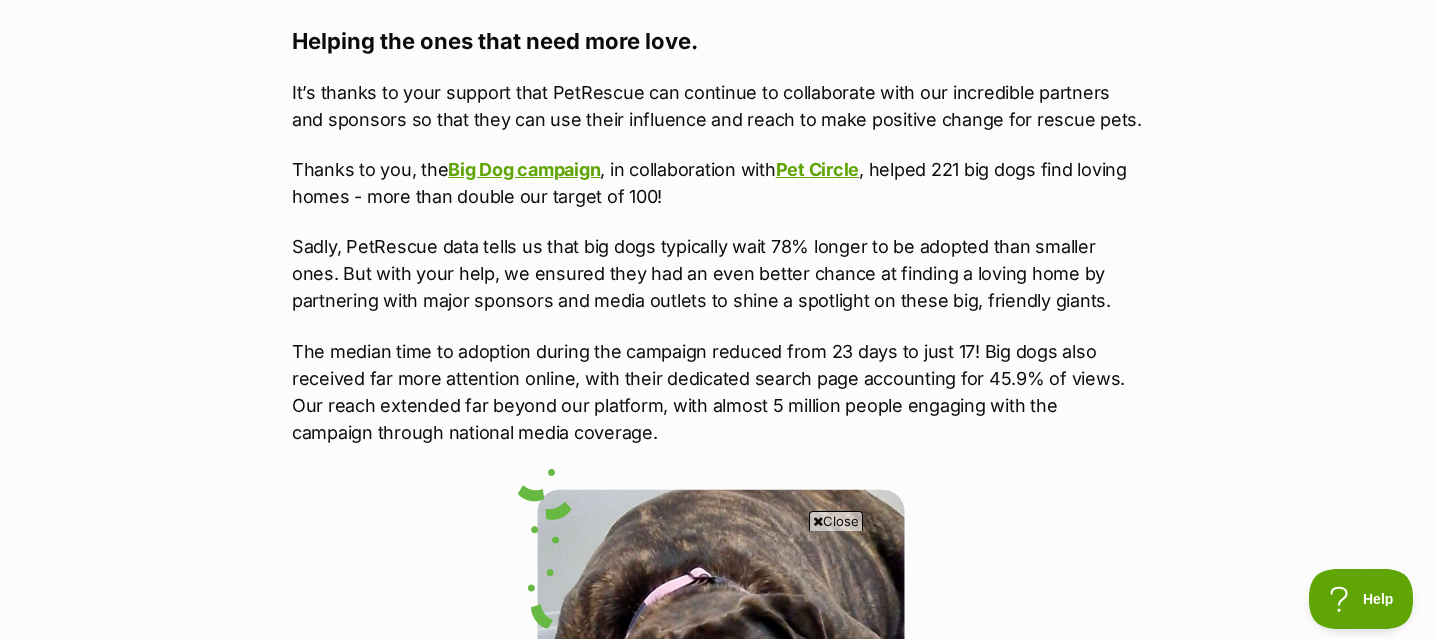 scroll, scrollTop: 0, scrollLeft: 0, axis: both 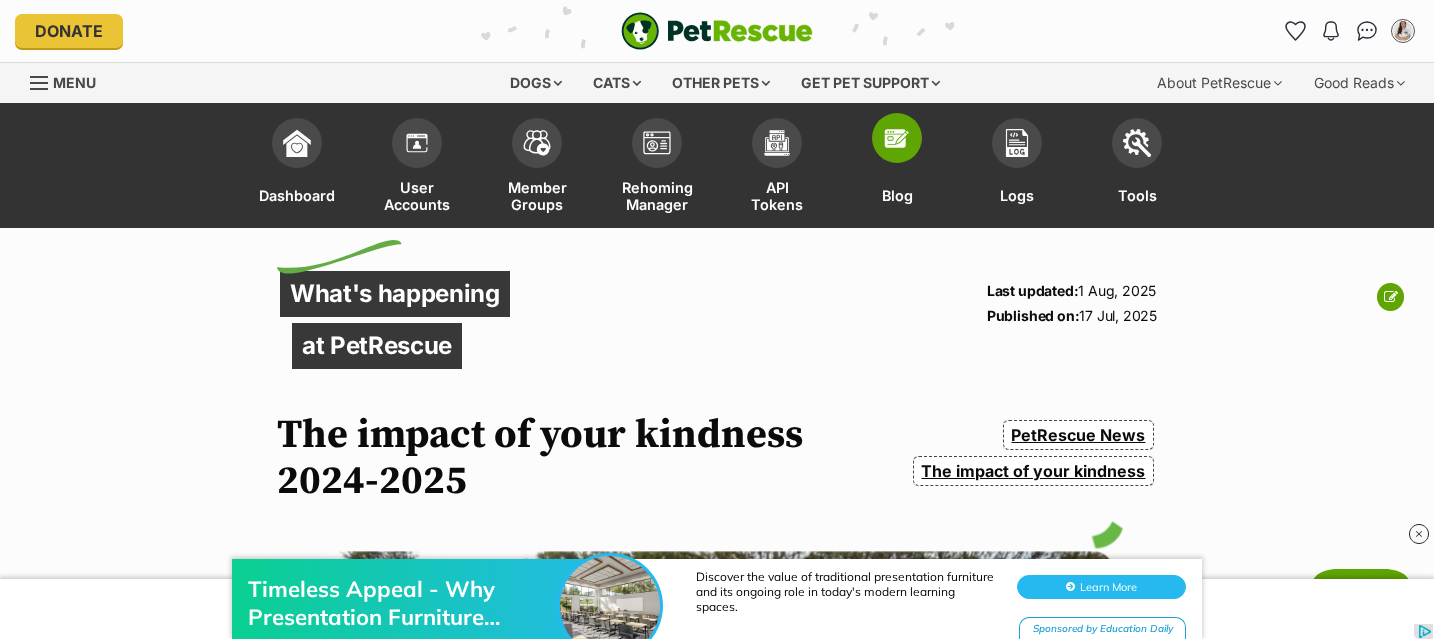 click on "Blog" at bounding box center [897, 168] 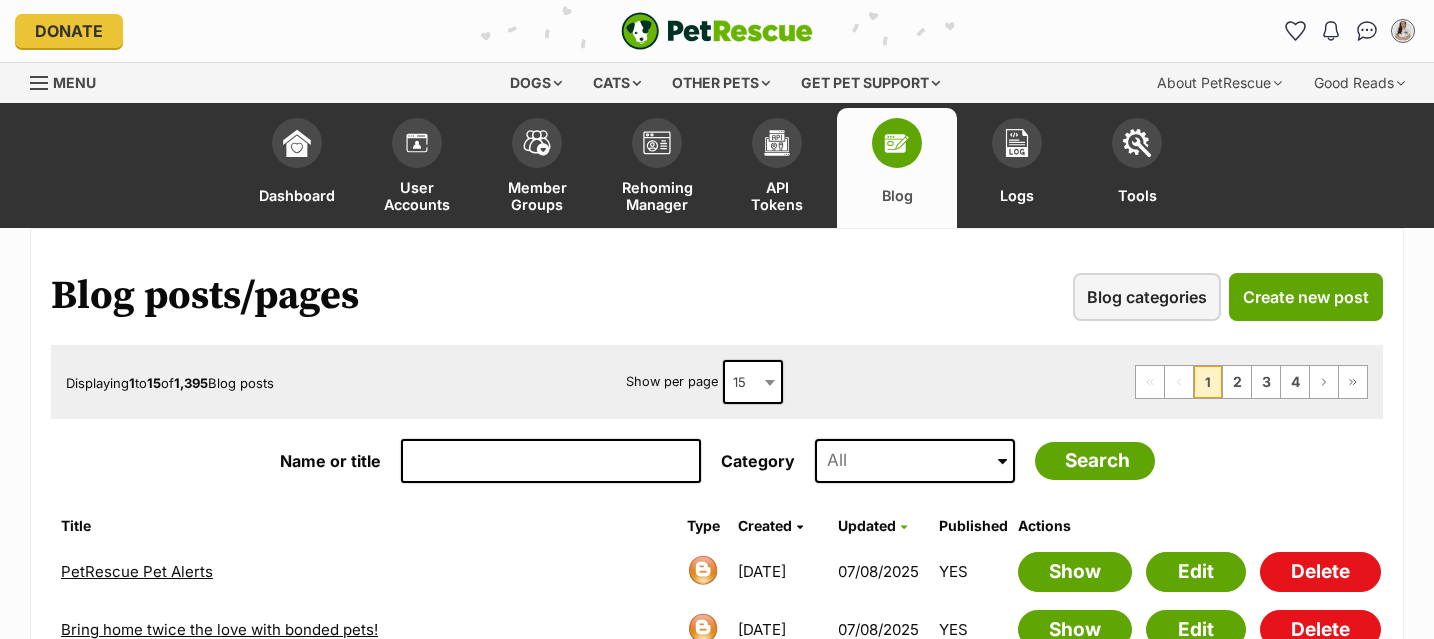 scroll, scrollTop: 0, scrollLeft: 0, axis: both 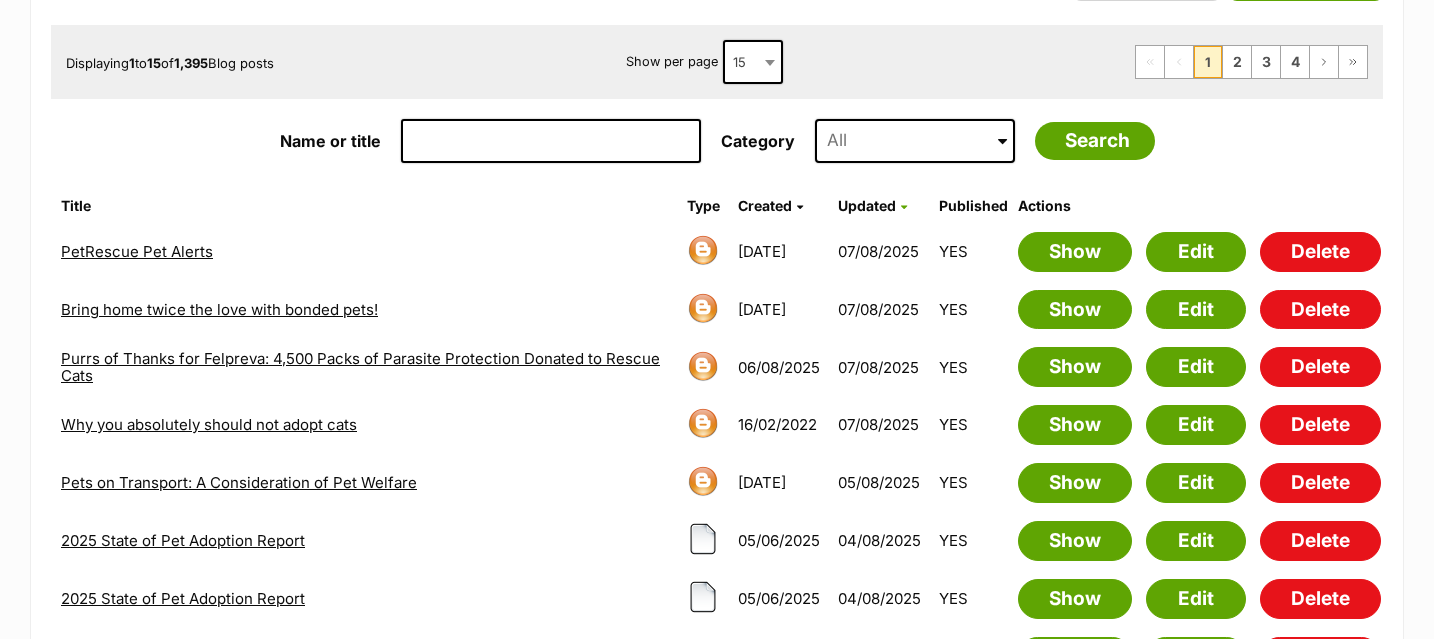 click on "Created" at bounding box center [765, 205] 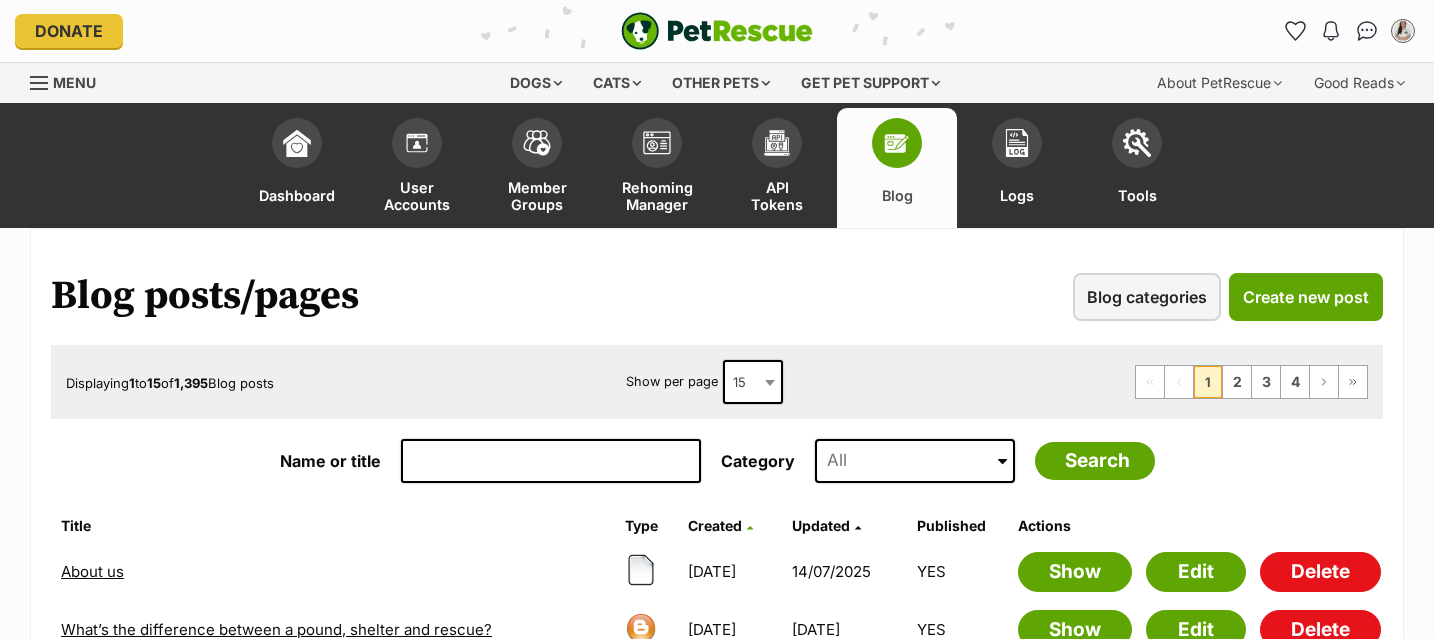 scroll, scrollTop: 0, scrollLeft: 0, axis: both 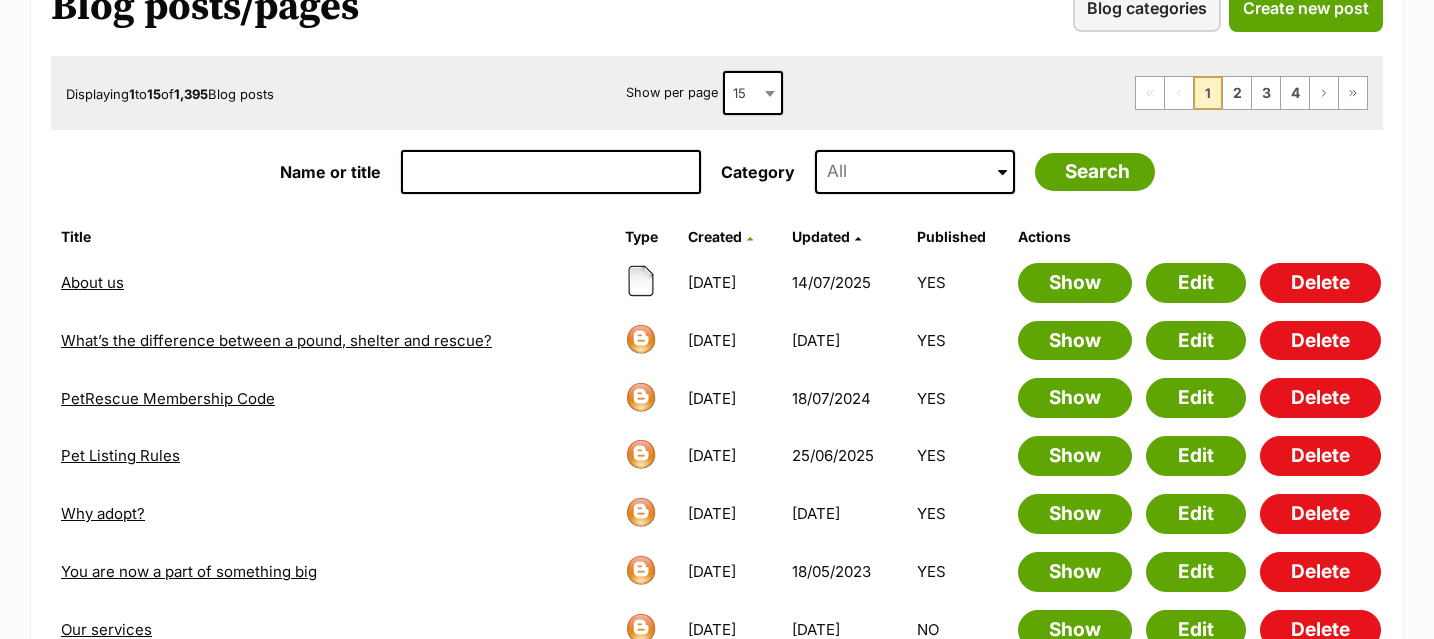 click on "Created" at bounding box center (715, 236) 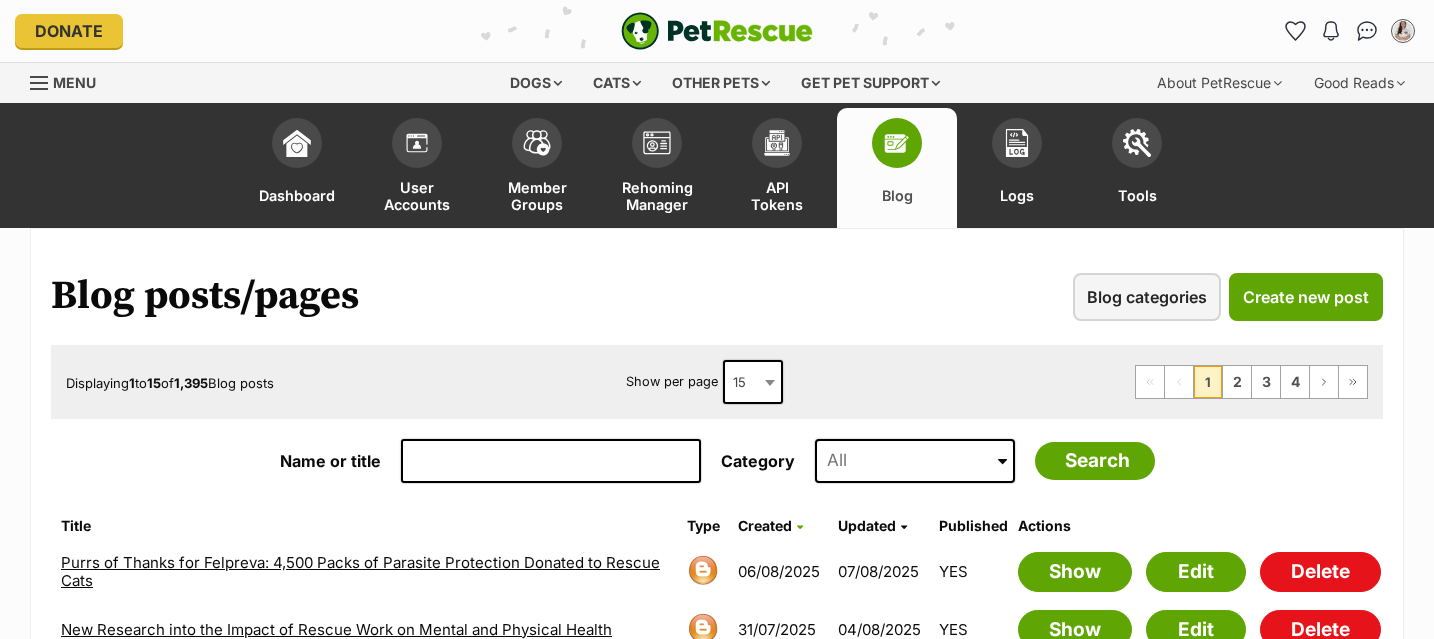 scroll, scrollTop: 207, scrollLeft: 0, axis: vertical 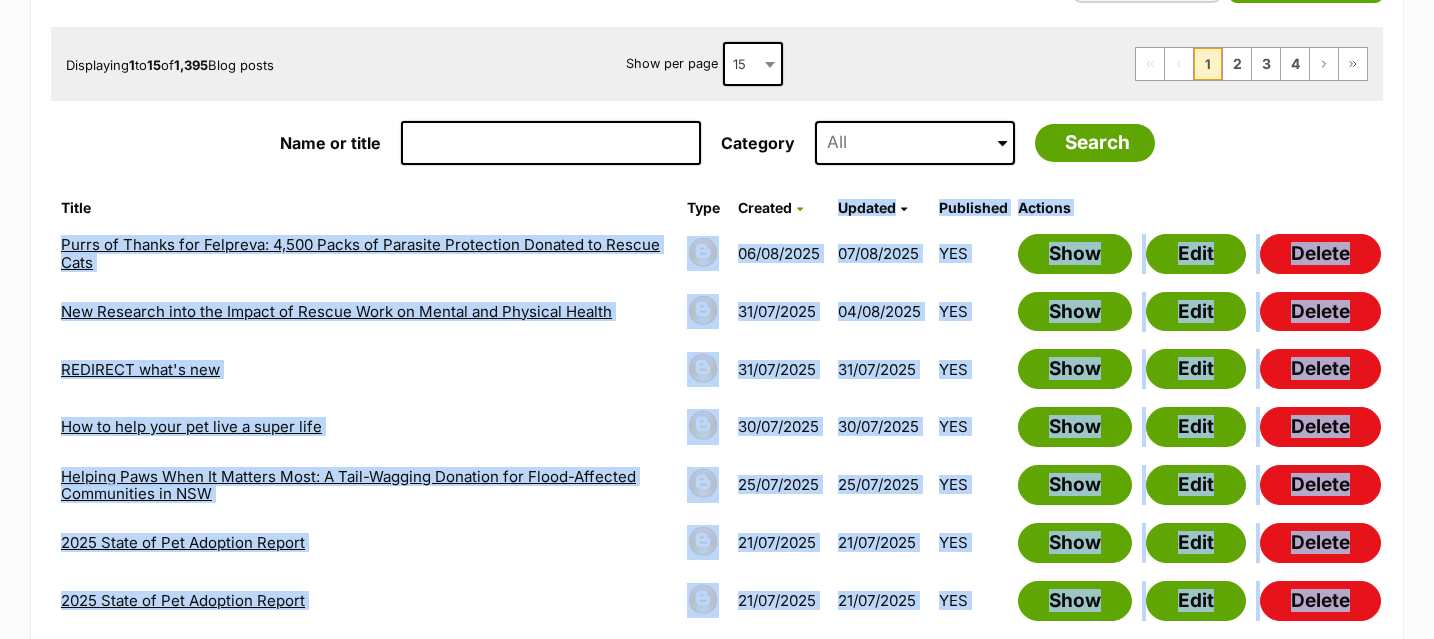 drag, startPoint x: 775, startPoint y: 301, endPoint x: 732, endPoint y: 220, distance: 91.706055 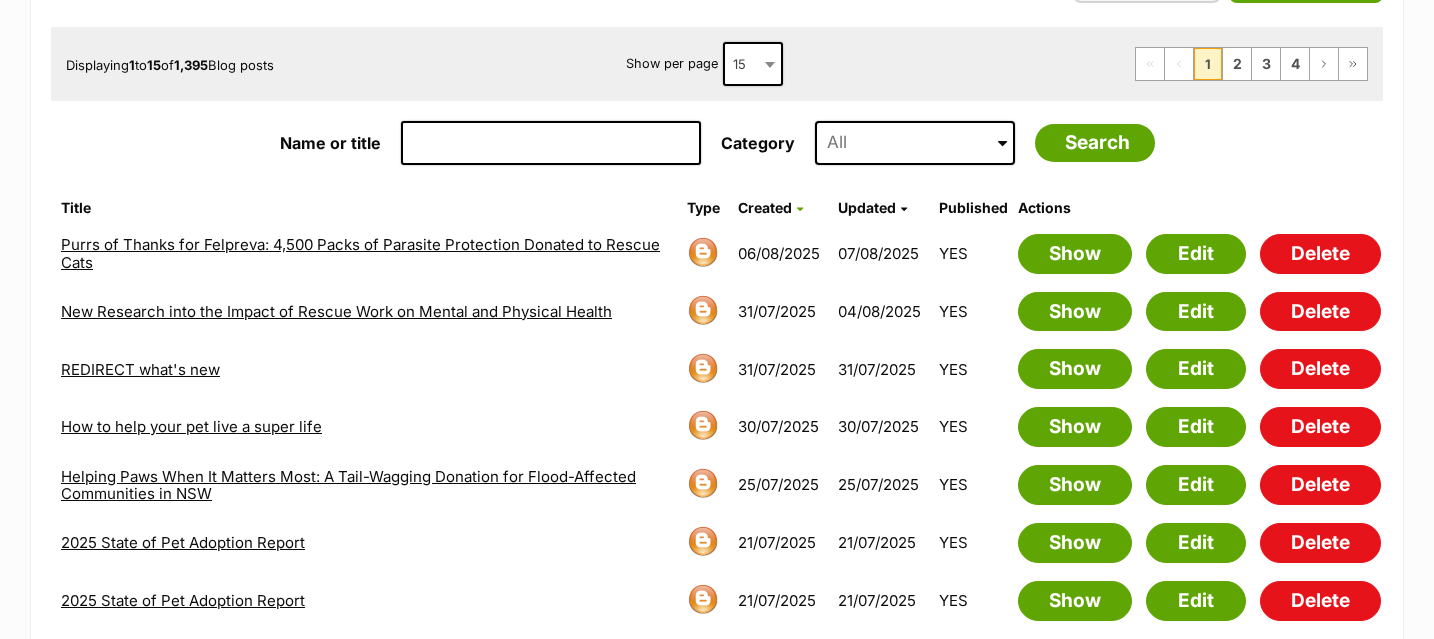 click on "Title" at bounding box center [365, 208] 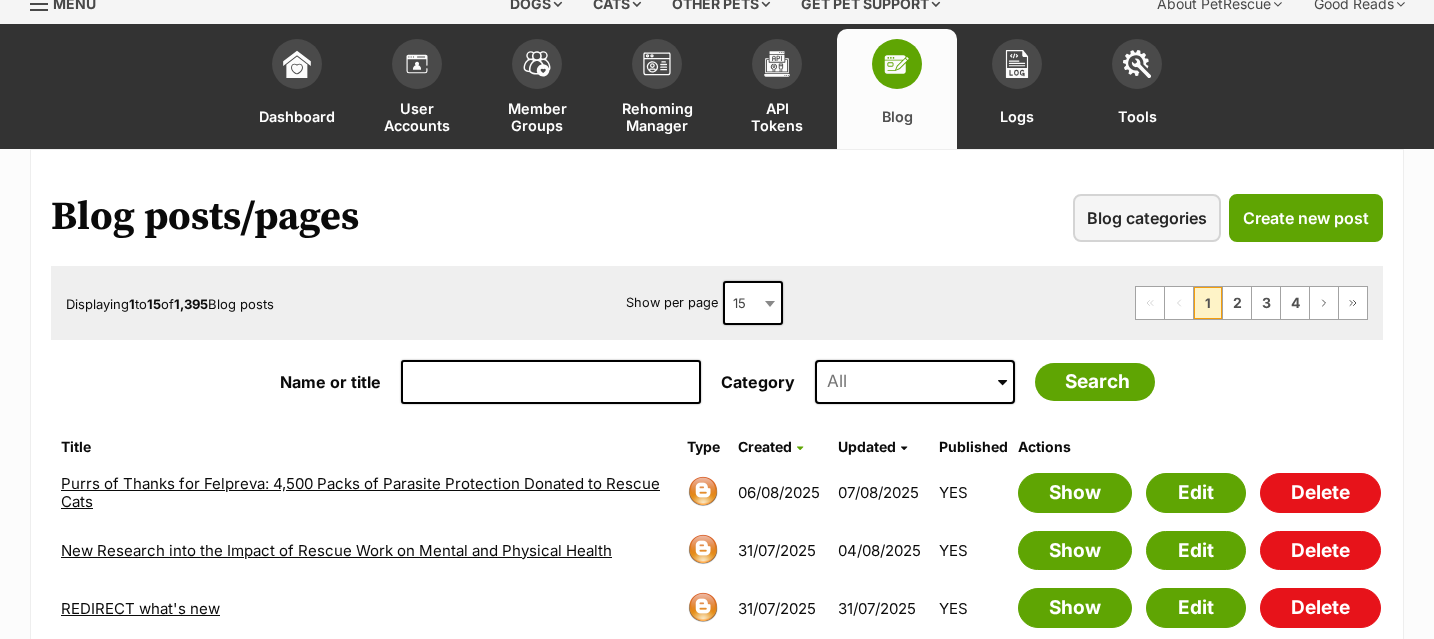 scroll, scrollTop: 78, scrollLeft: 0, axis: vertical 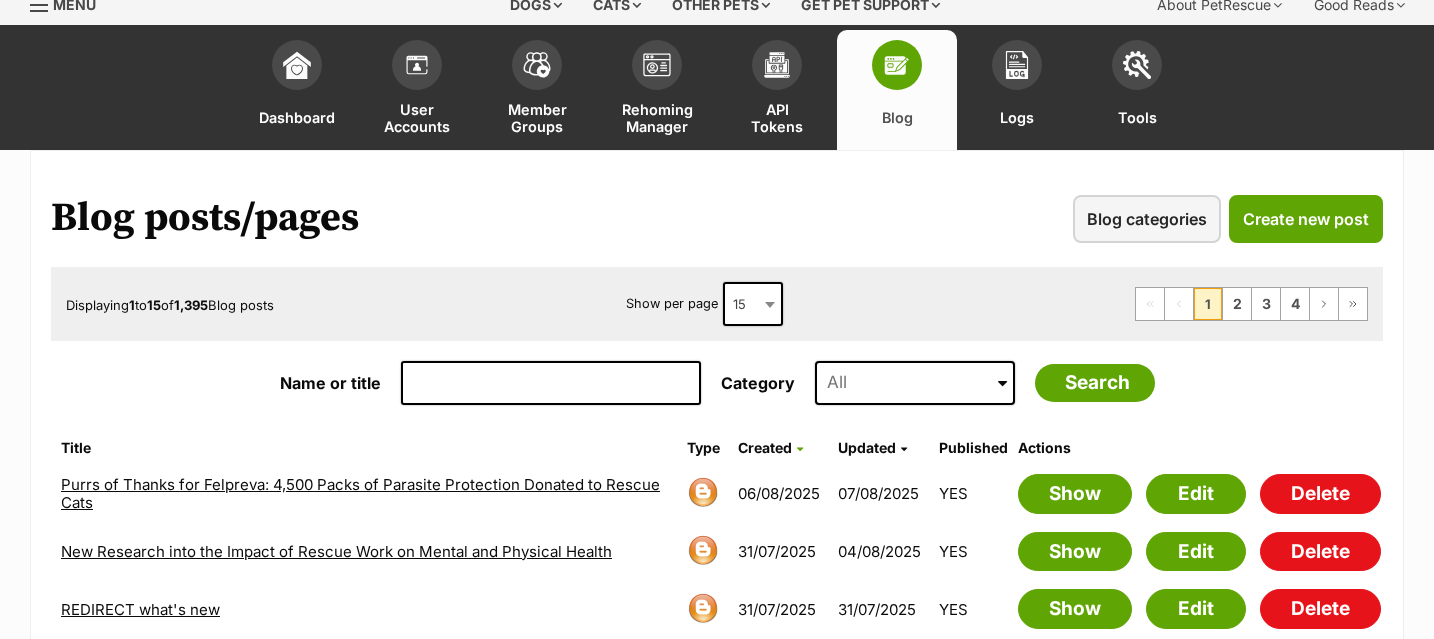 click on "Name or title" at bounding box center (551, 383) 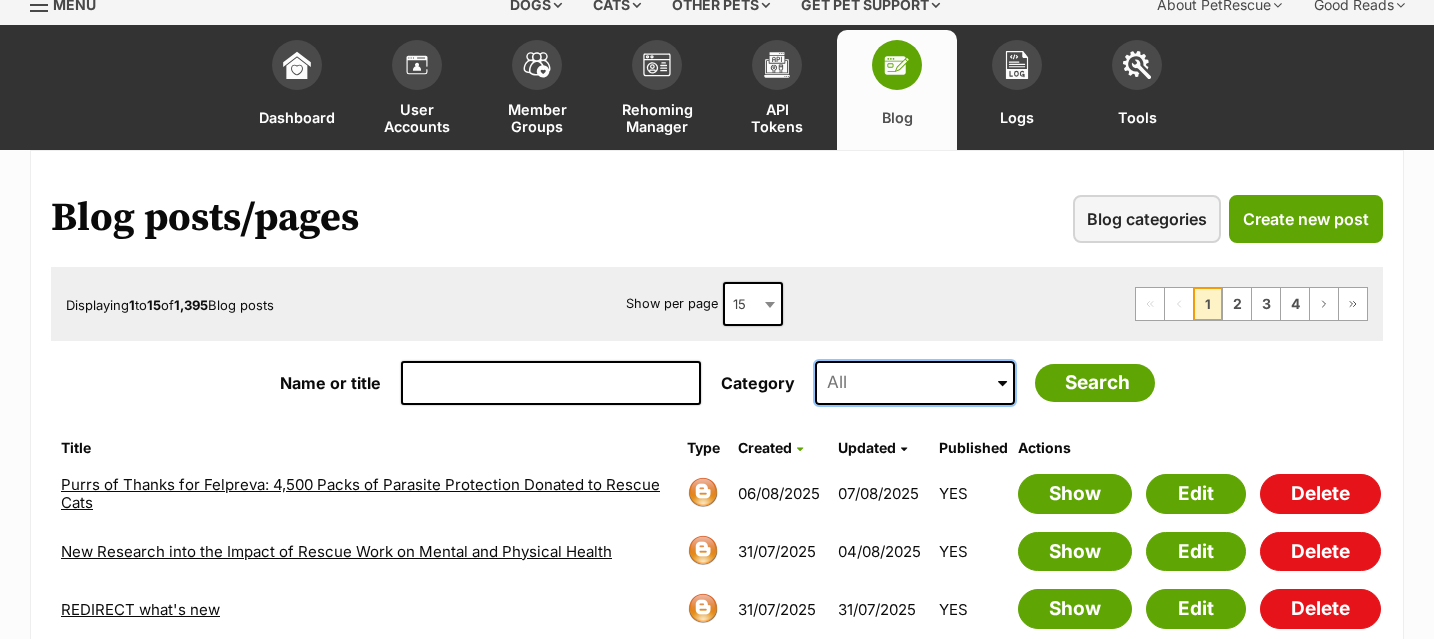 click at bounding box center (915, 383) 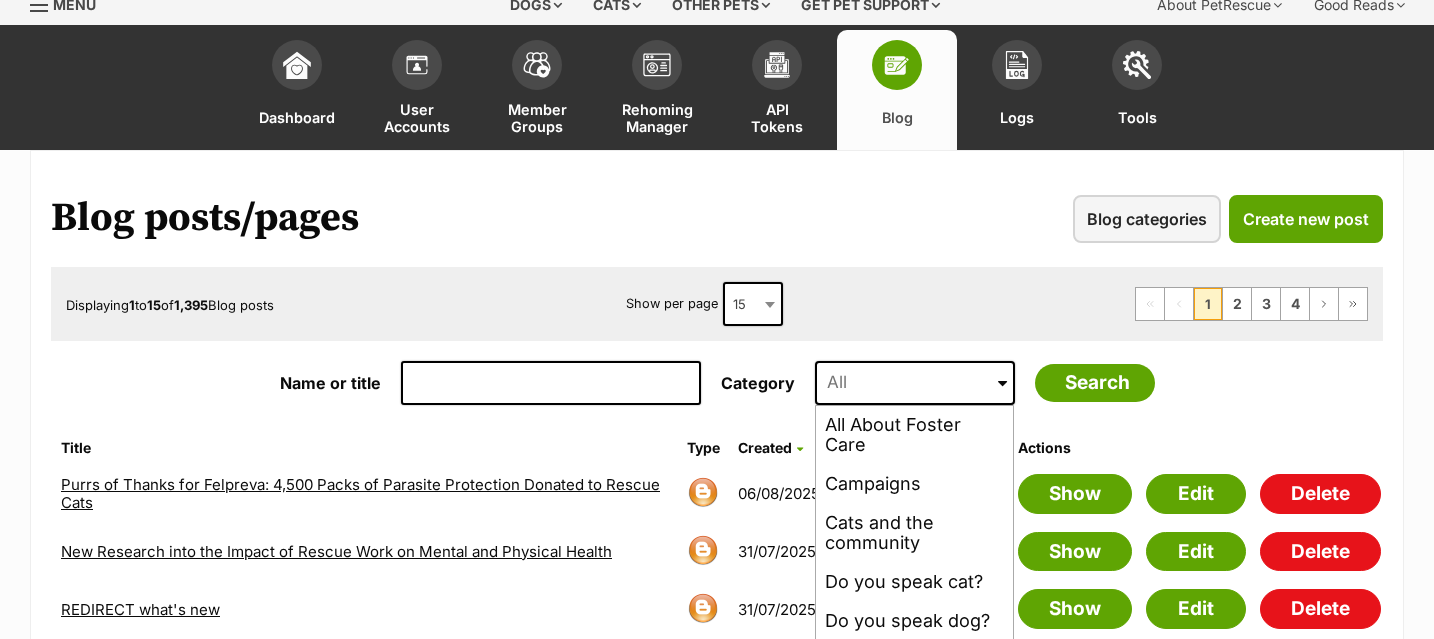 click on "Displaying  1  to  15  of  1,395  Blog posts
Show per page
15
30
60 15
First Page
Previous Page
1
2
3
4
Next Page
Last Page" at bounding box center [717, 304] 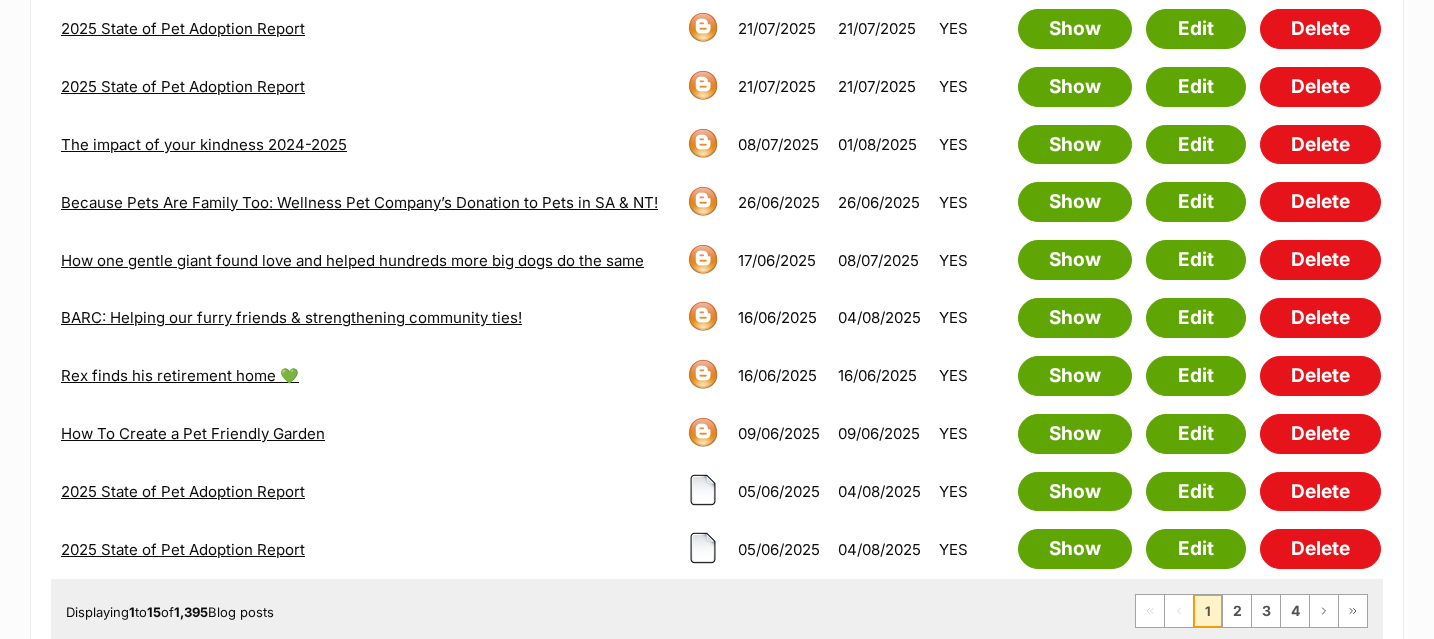 scroll, scrollTop: 829, scrollLeft: 0, axis: vertical 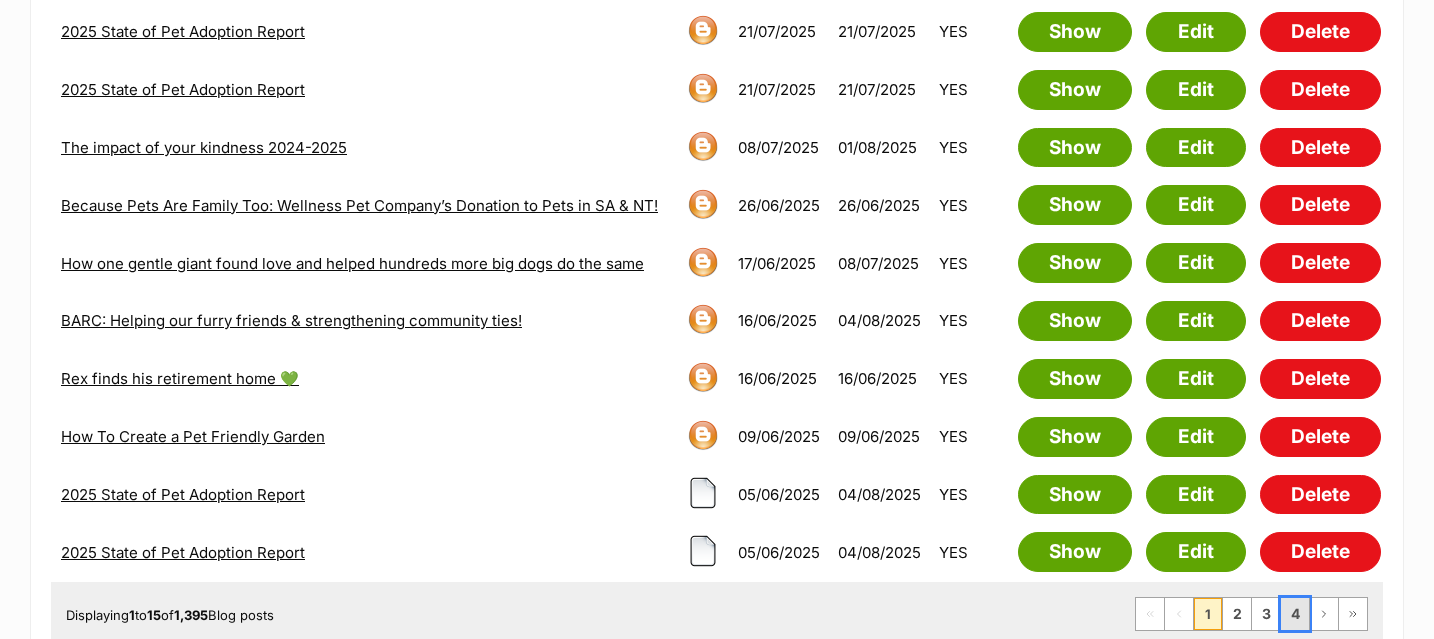 click on "4" at bounding box center (1295, 614) 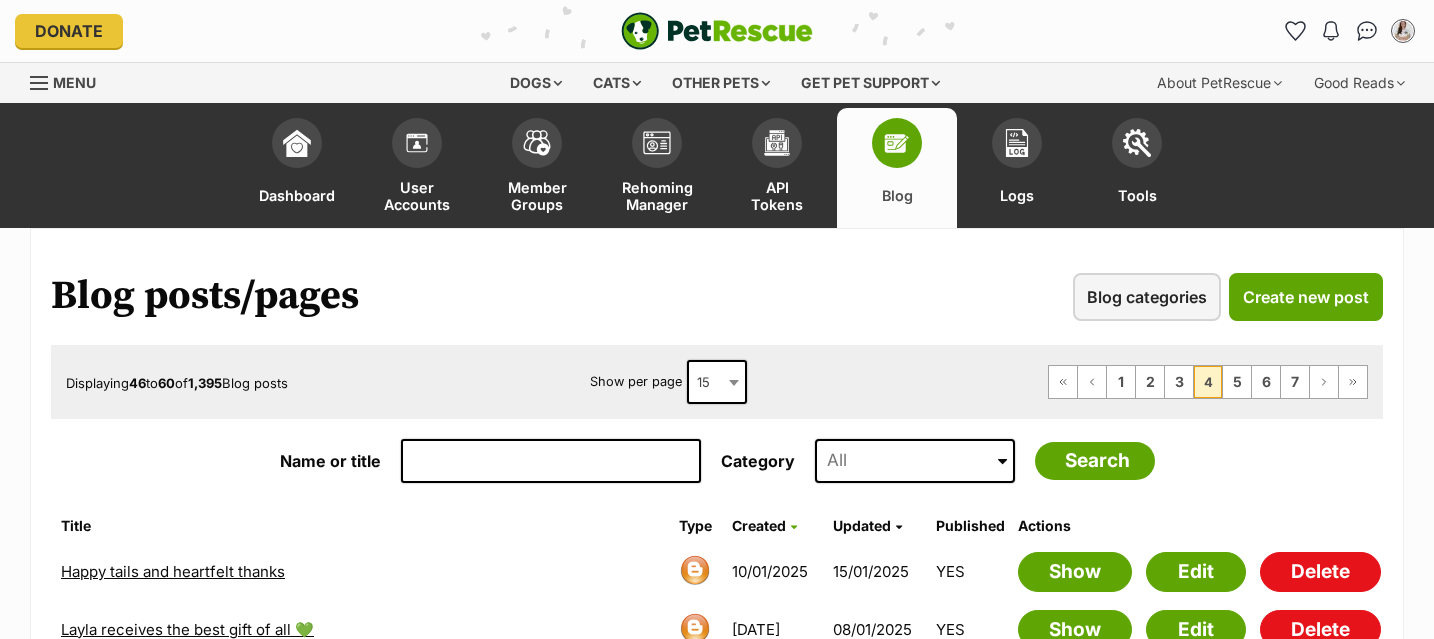scroll, scrollTop: 0, scrollLeft: 0, axis: both 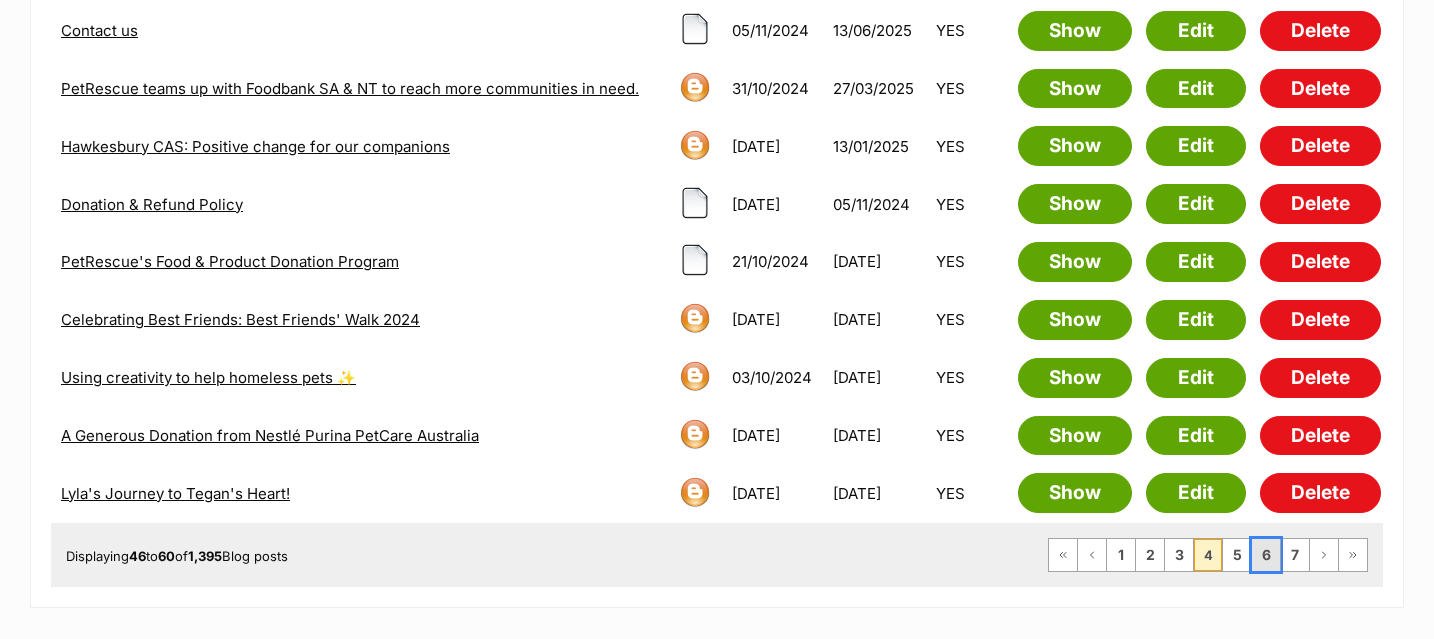 click on "6" at bounding box center (1266, 555) 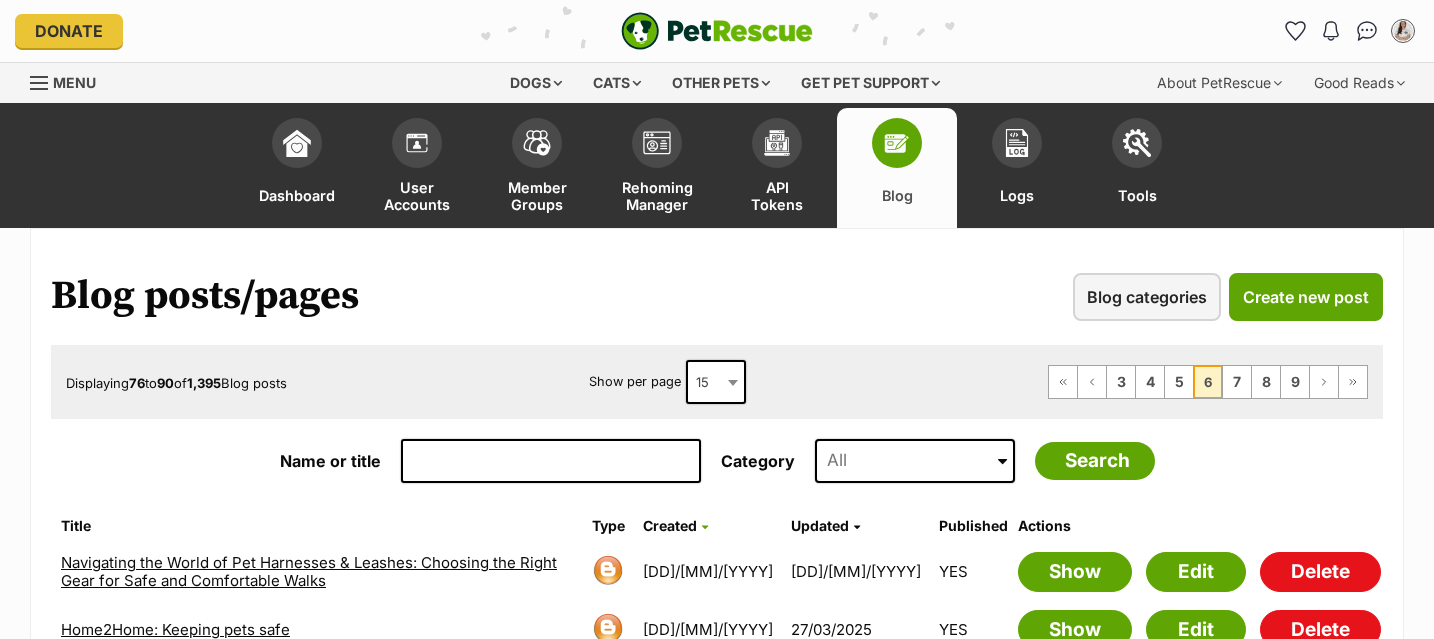 scroll, scrollTop: 0, scrollLeft: 0, axis: both 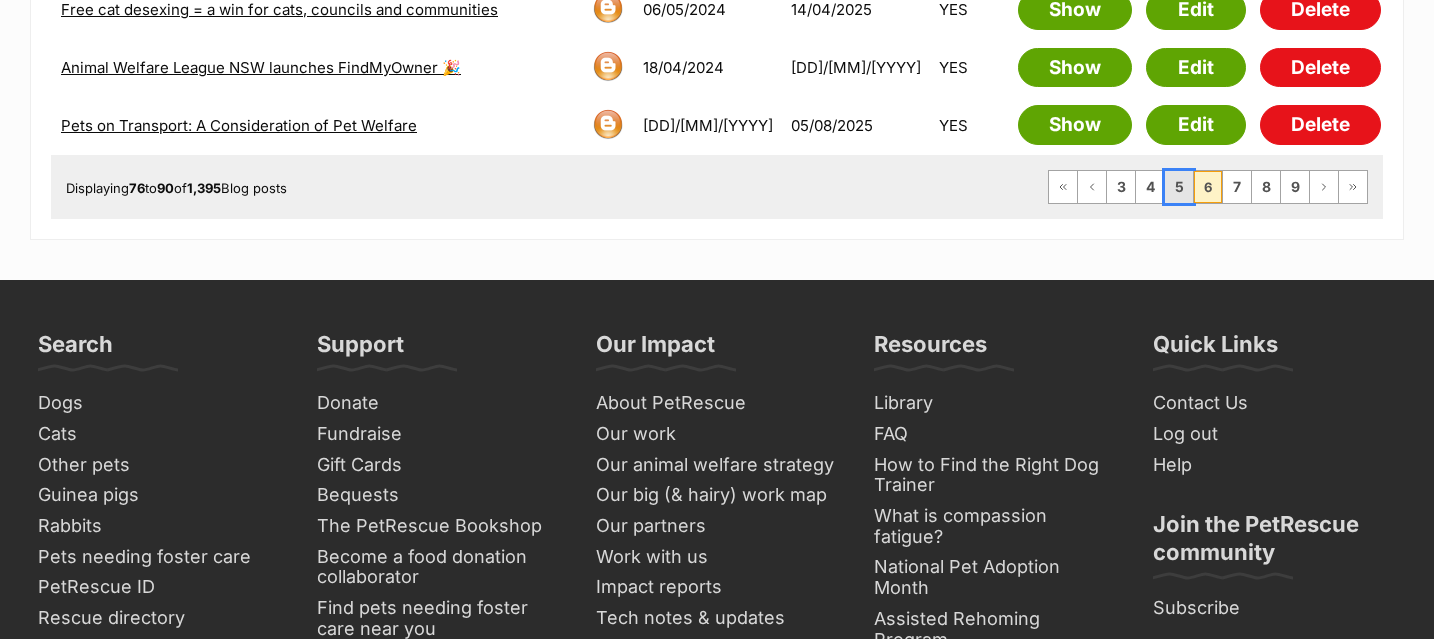 click on "5" at bounding box center (1179, 187) 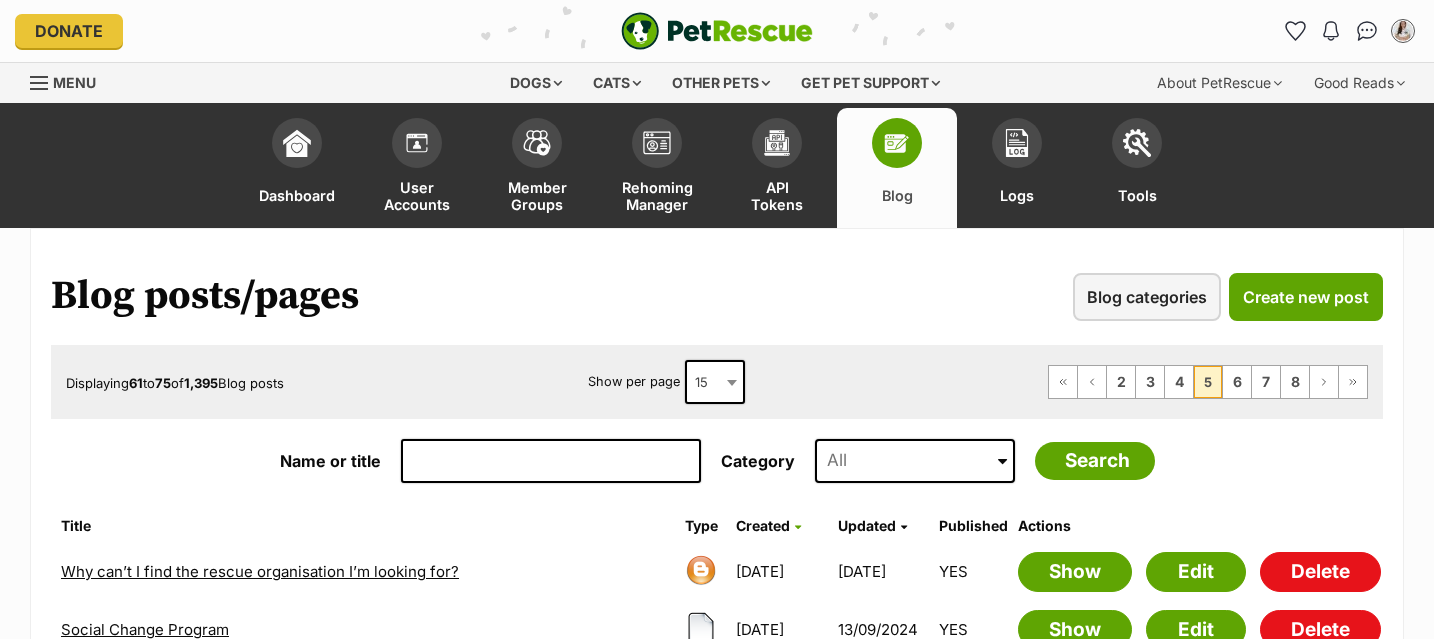 scroll, scrollTop: 0, scrollLeft: 0, axis: both 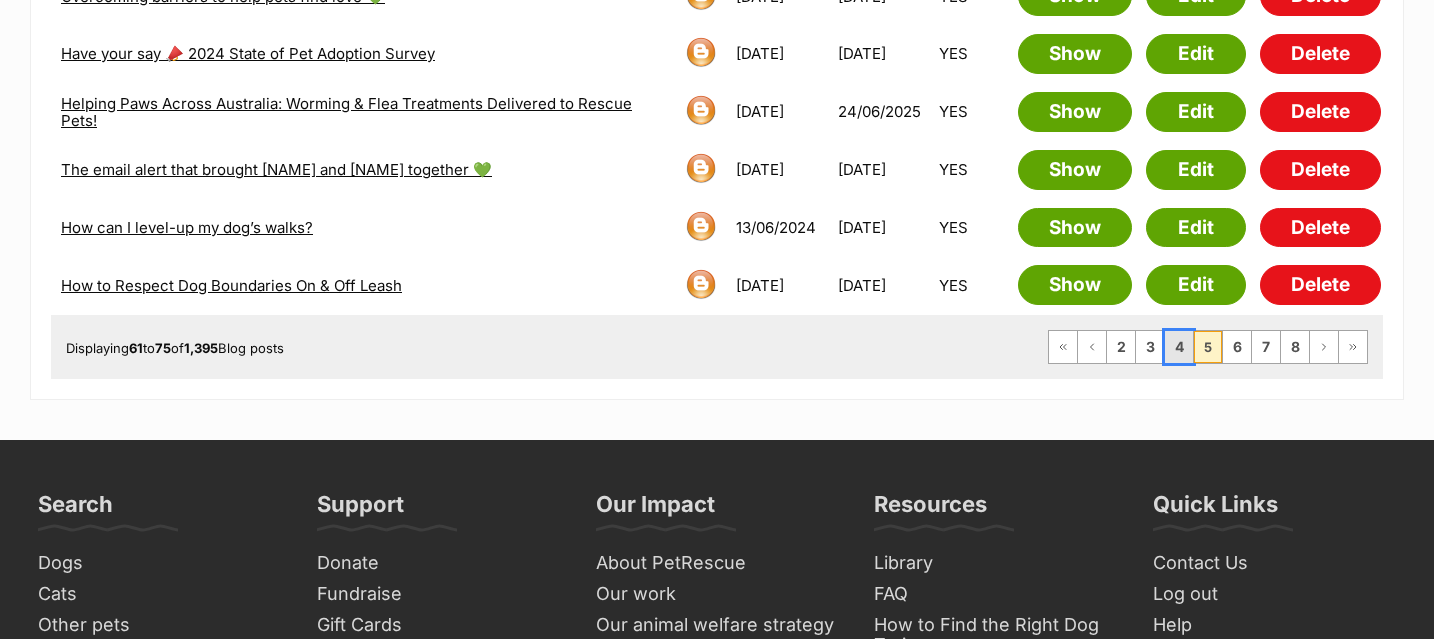 click on "4" at bounding box center [1179, 347] 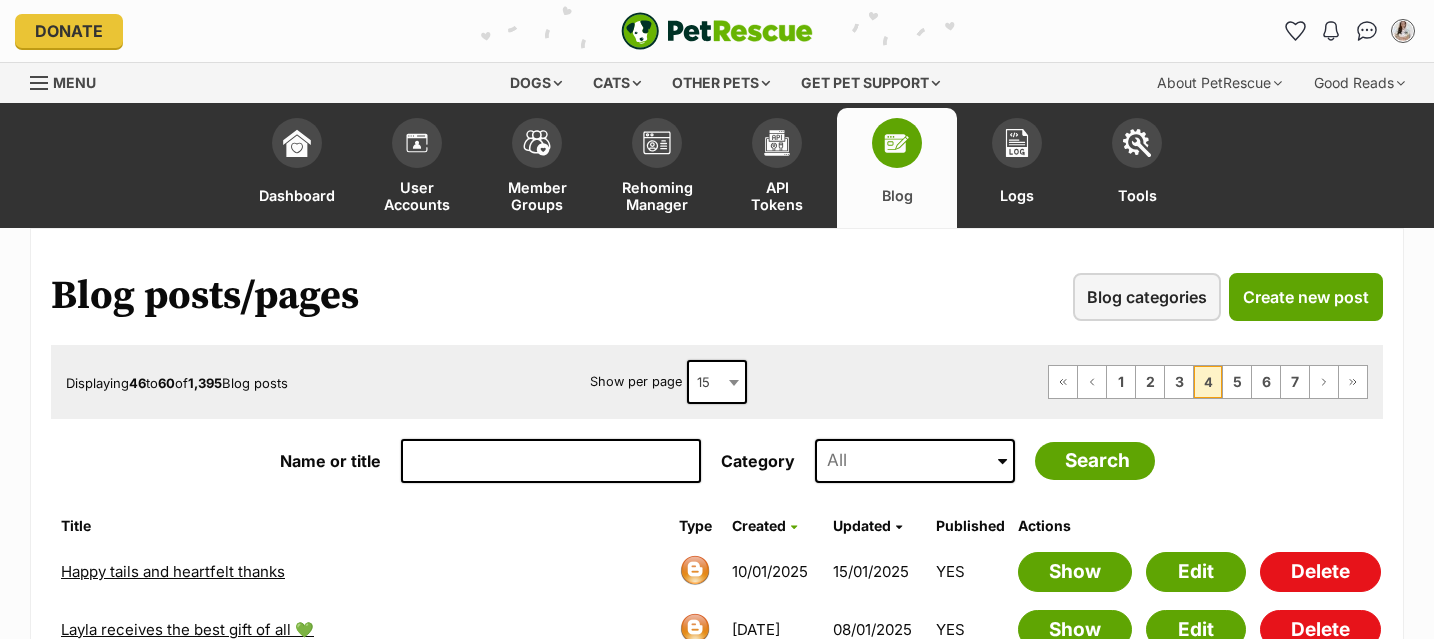 scroll, scrollTop: 270, scrollLeft: 0, axis: vertical 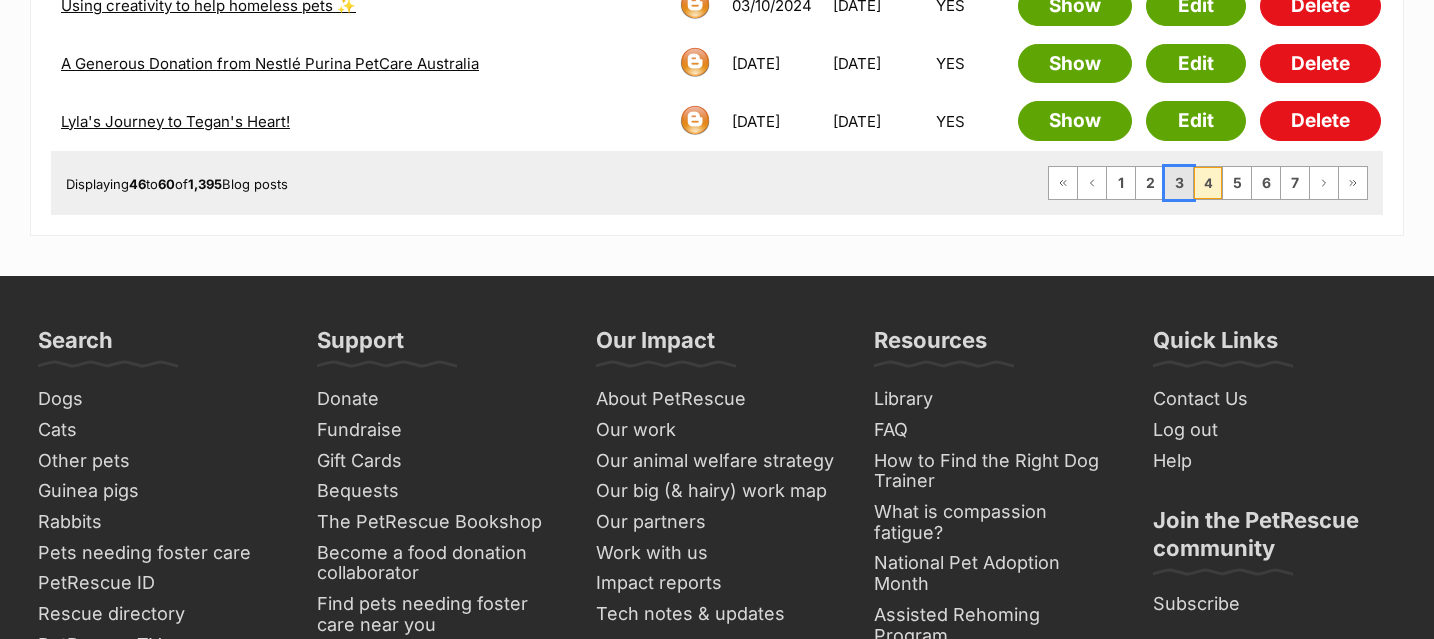 click on "3" at bounding box center [1179, 183] 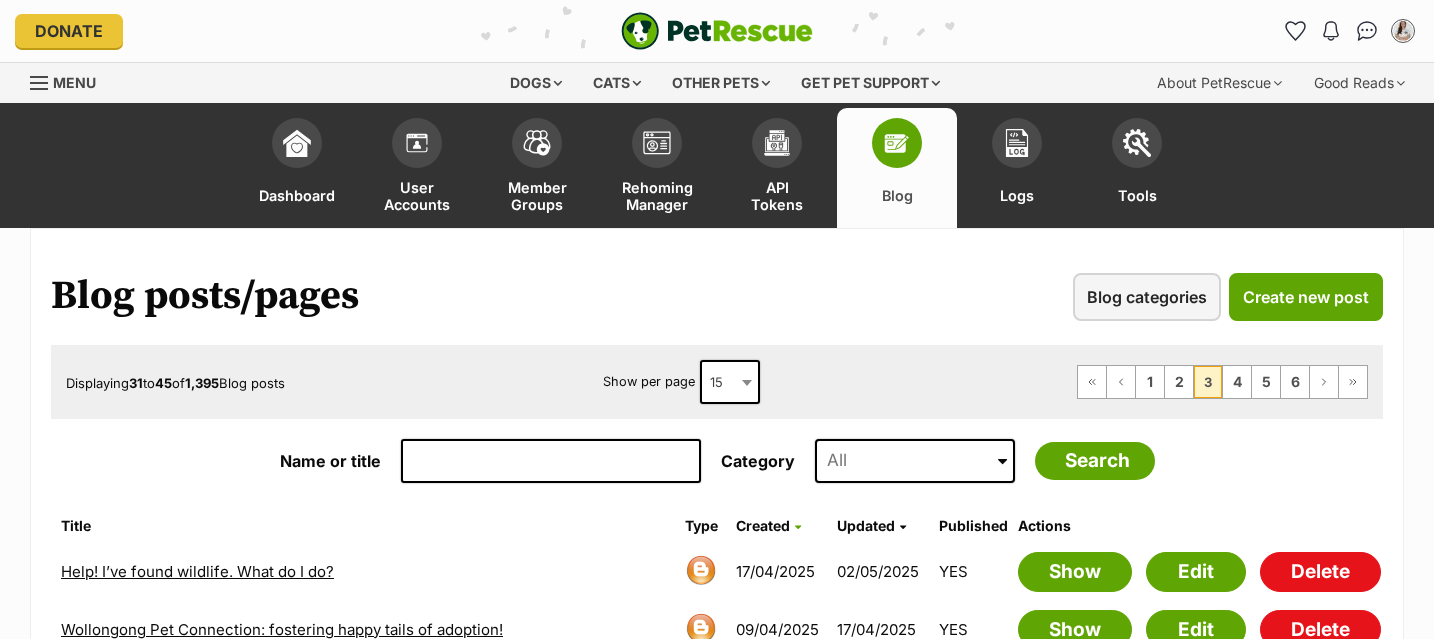 scroll, scrollTop: 0, scrollLeft: 0, axis: both 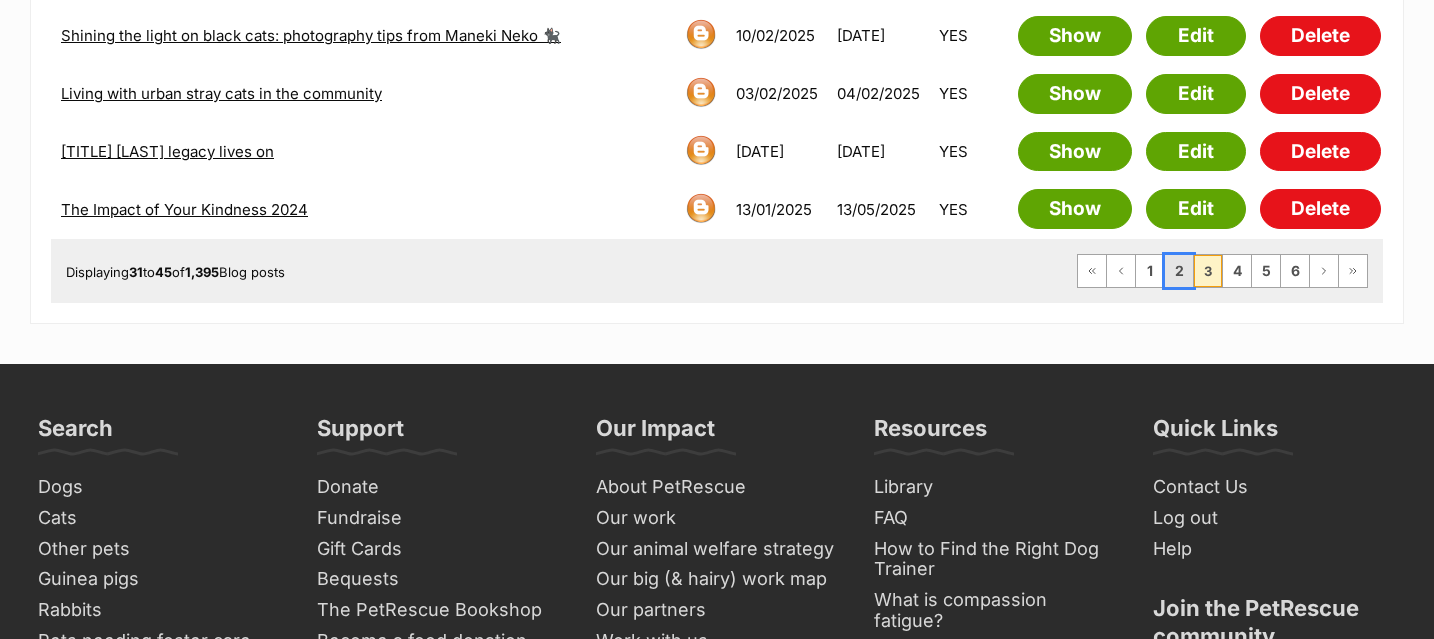 click on "2" at bounding box center (1179, 271) 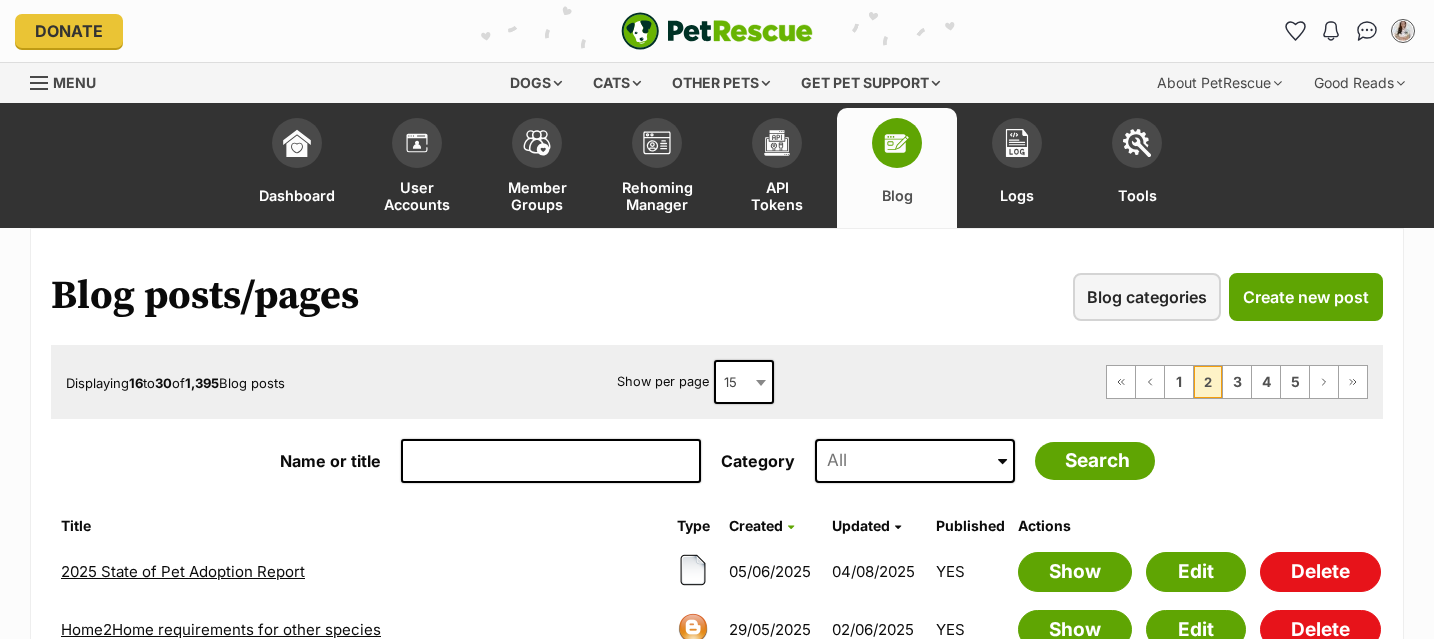 scroll, scrollTop: 0, scrollLeft: 0, axis: both 